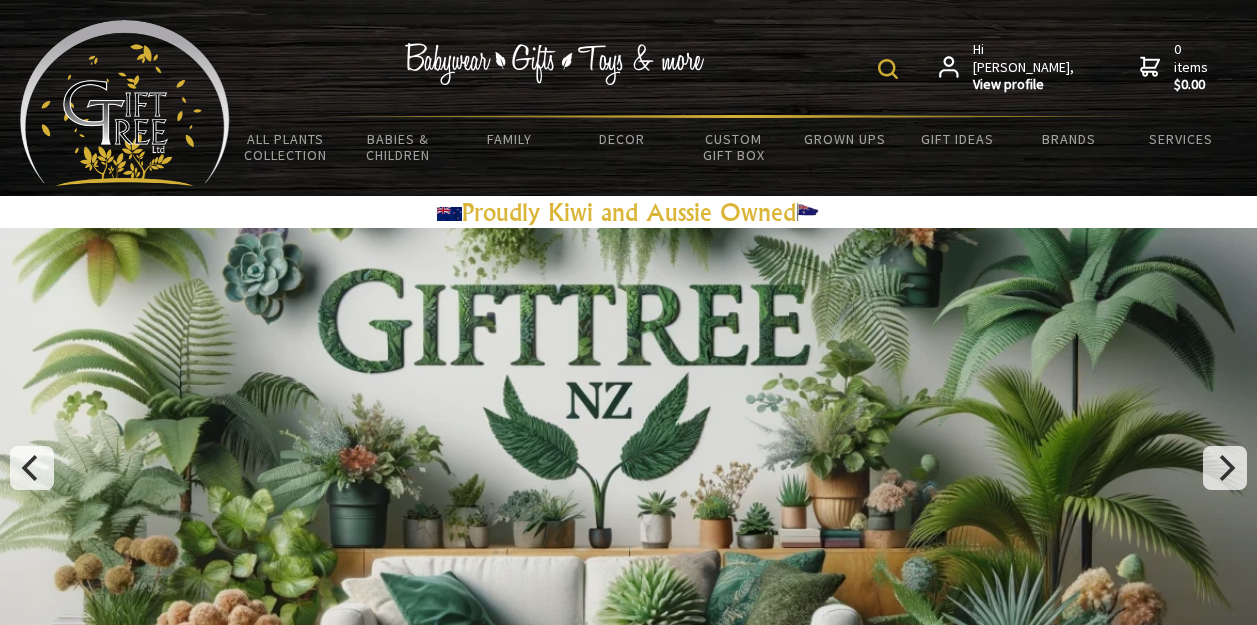 scroll, scrollTop: 0, scrollLeft: 0, axis: both 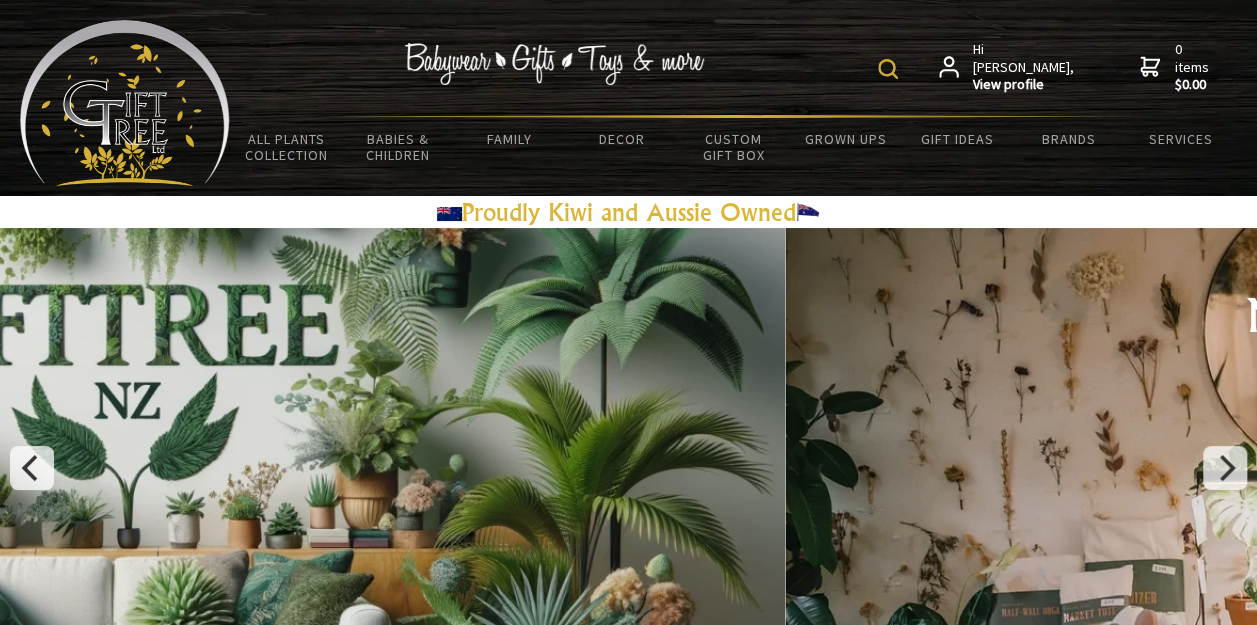 click on "View profile" at bounding box center [1024, 85] 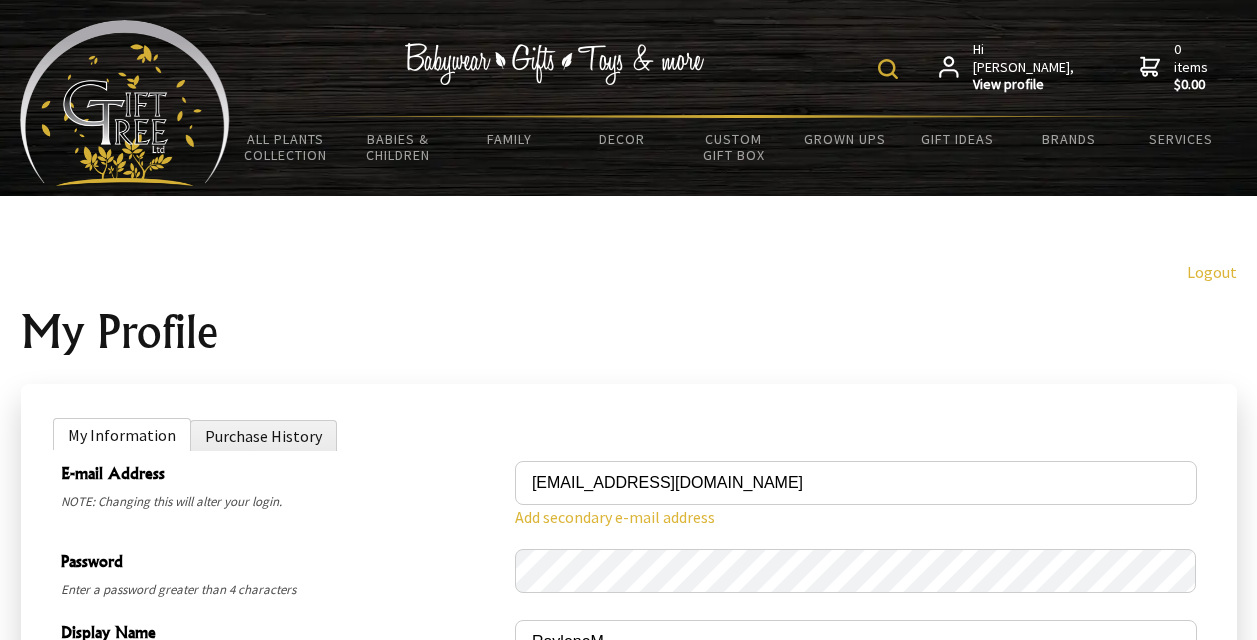 scroll, scrollTop: 1200, scrollLeft: 0, axis: vertical 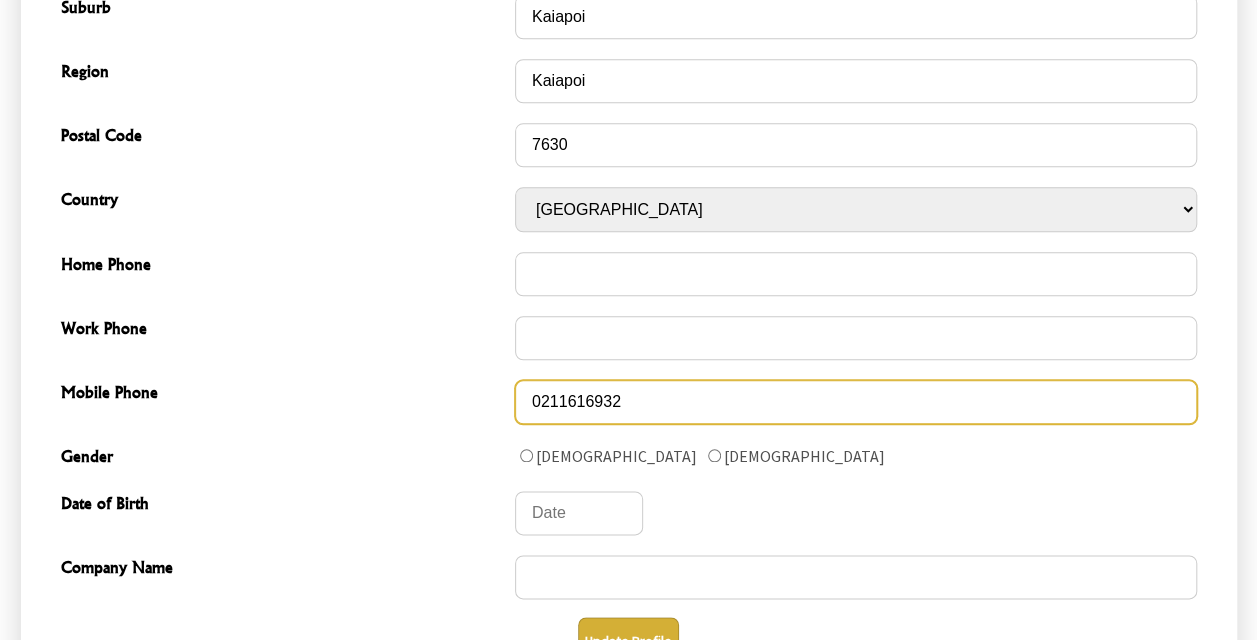 drag, startPoint x: 615, startPoint y: 392, endPoint x: 470, endPoint y: 388, distance: 145.05516 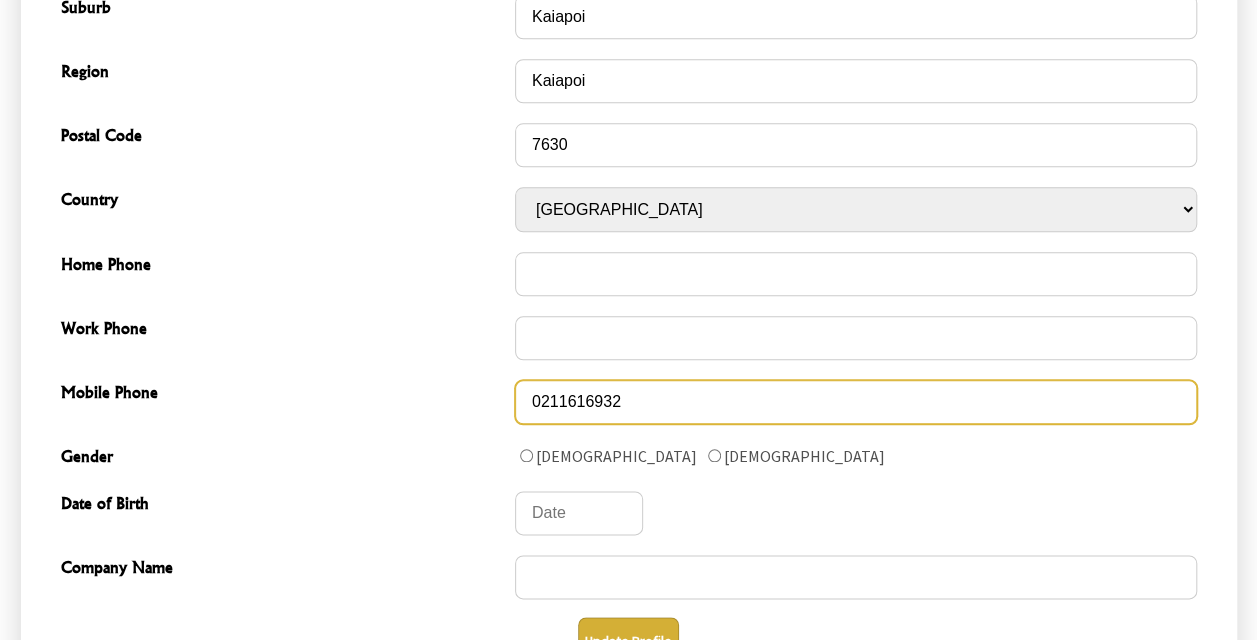 click on "Mobile Phone
[PHONE_NUMBER]" at bounding box center [629, 402] 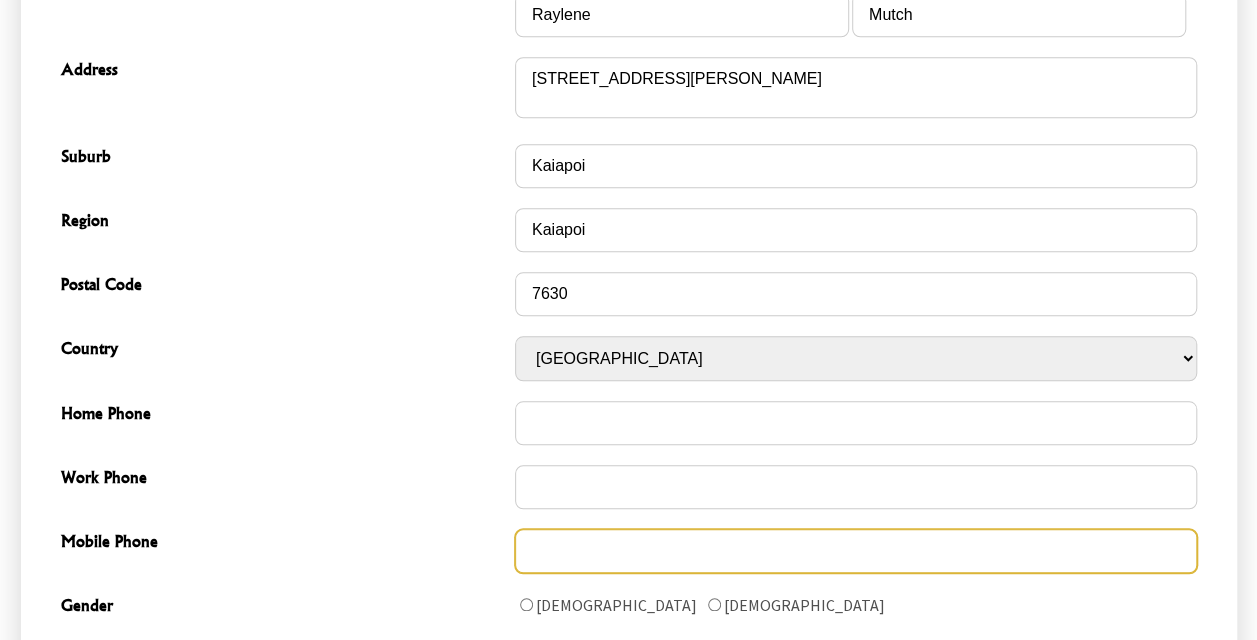 scroll, scrollTop: 539, scrollLeft: 0, axis: vertical 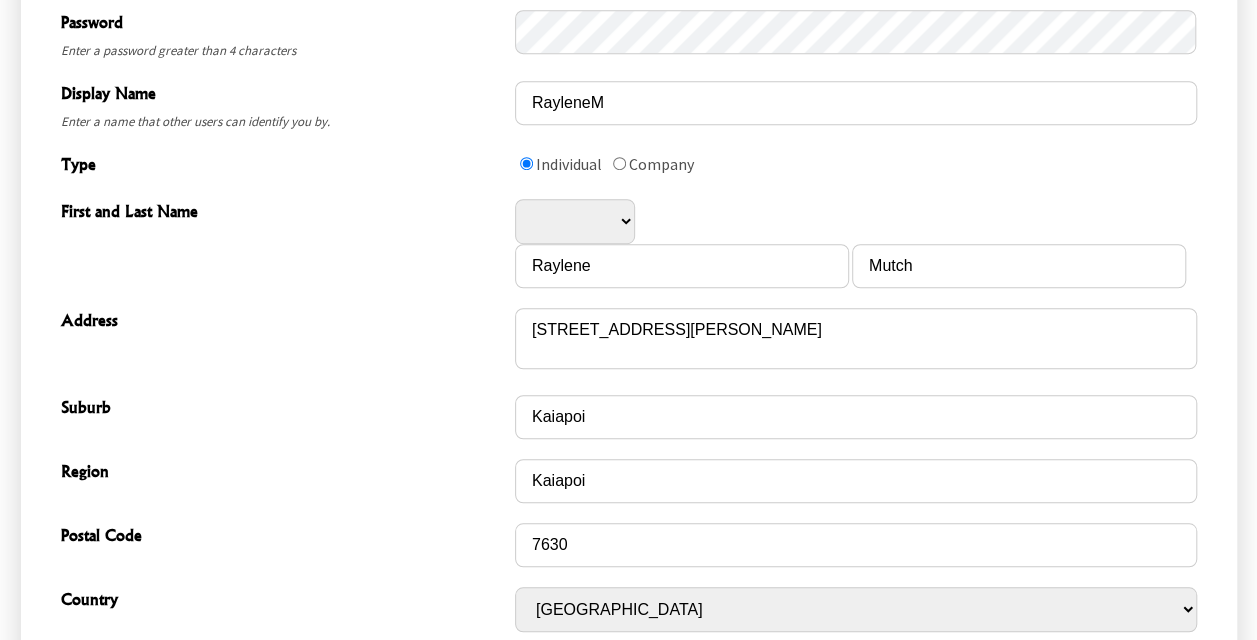 type 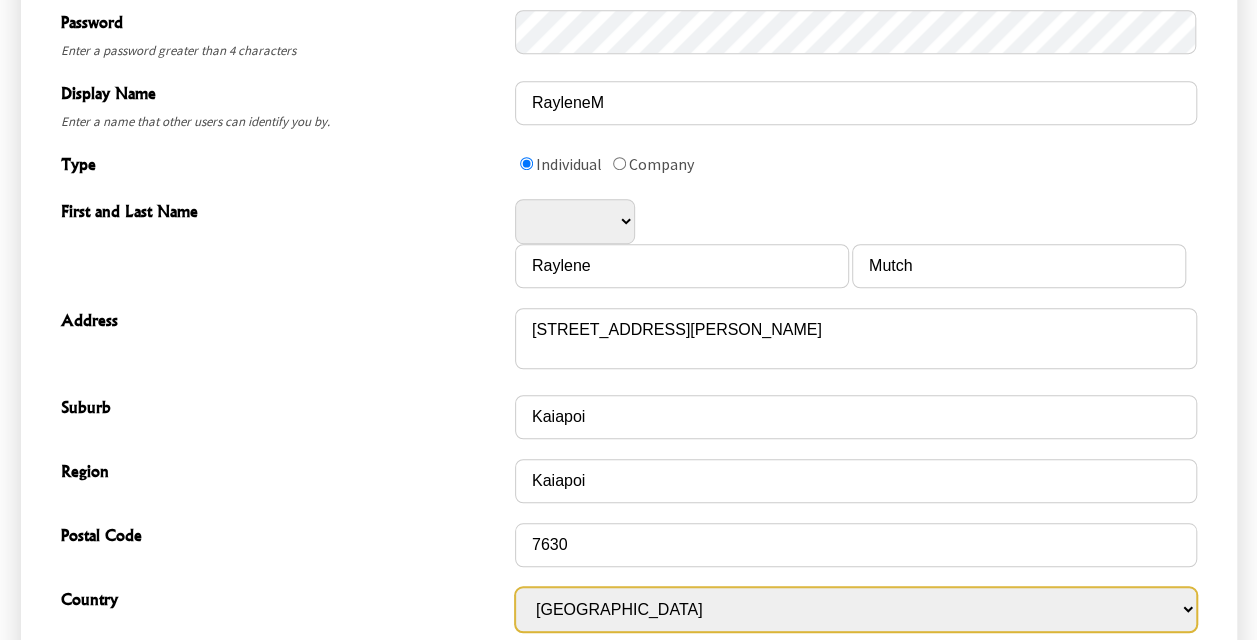 drag, startPoint x: 669, startPoint y: 606, endPoint x: 461, endPoint y: 599, distance: 208.11775 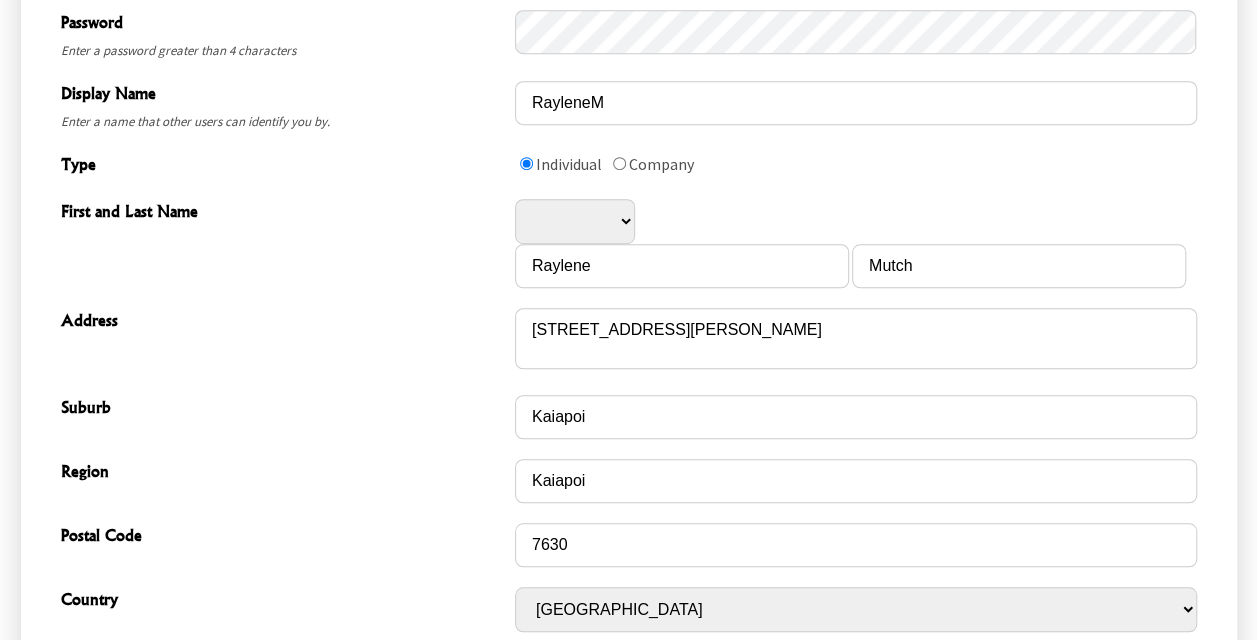 click on "Postal Code" at bounding box center [288, 545] 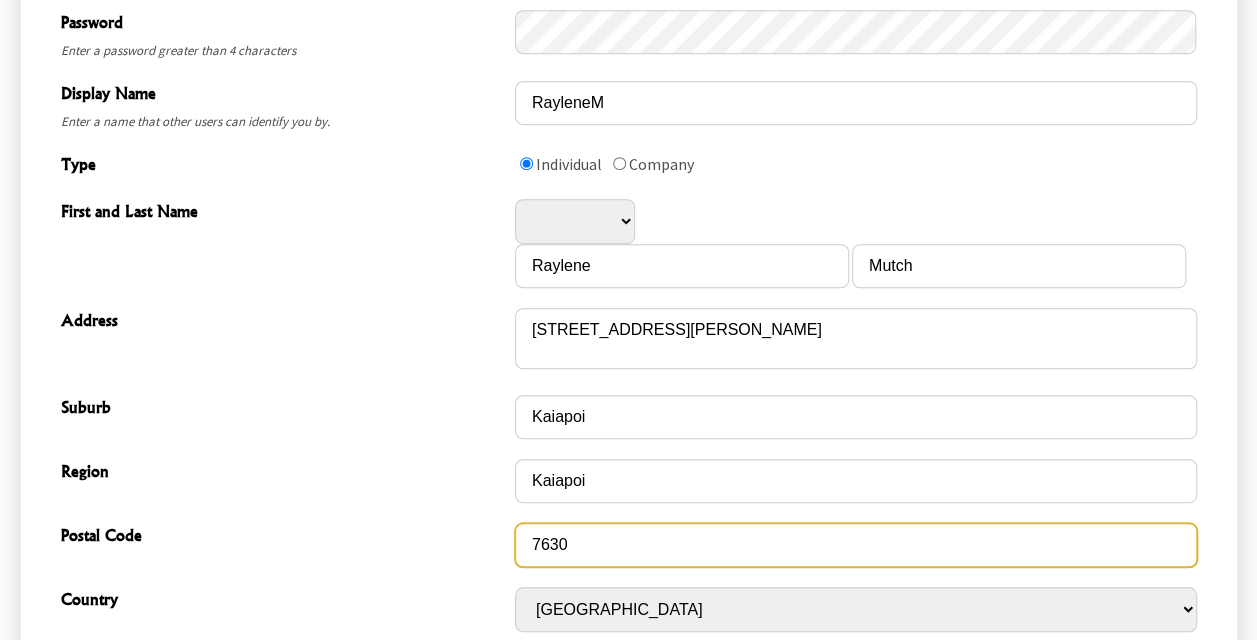 drag, startPoint x: 631, startPoint y: 548, endPoint x: 488, endPoint y: 538, distance: 143.34923 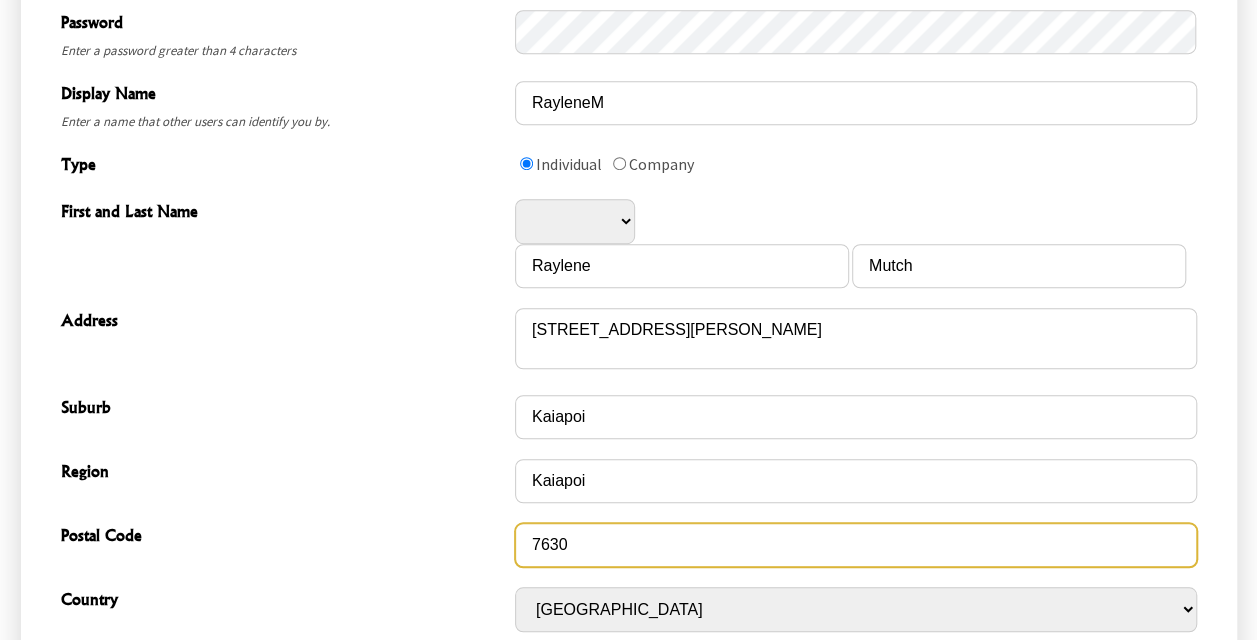 click on "Postal Code 7630" at bounding box center [629, 545] 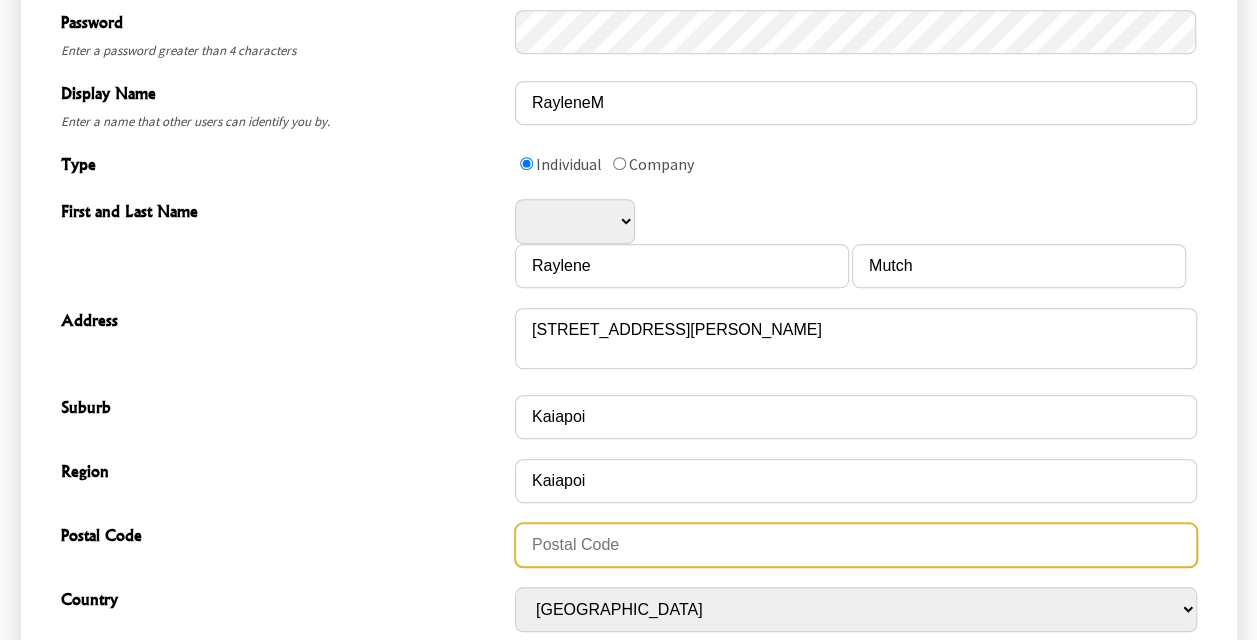 type 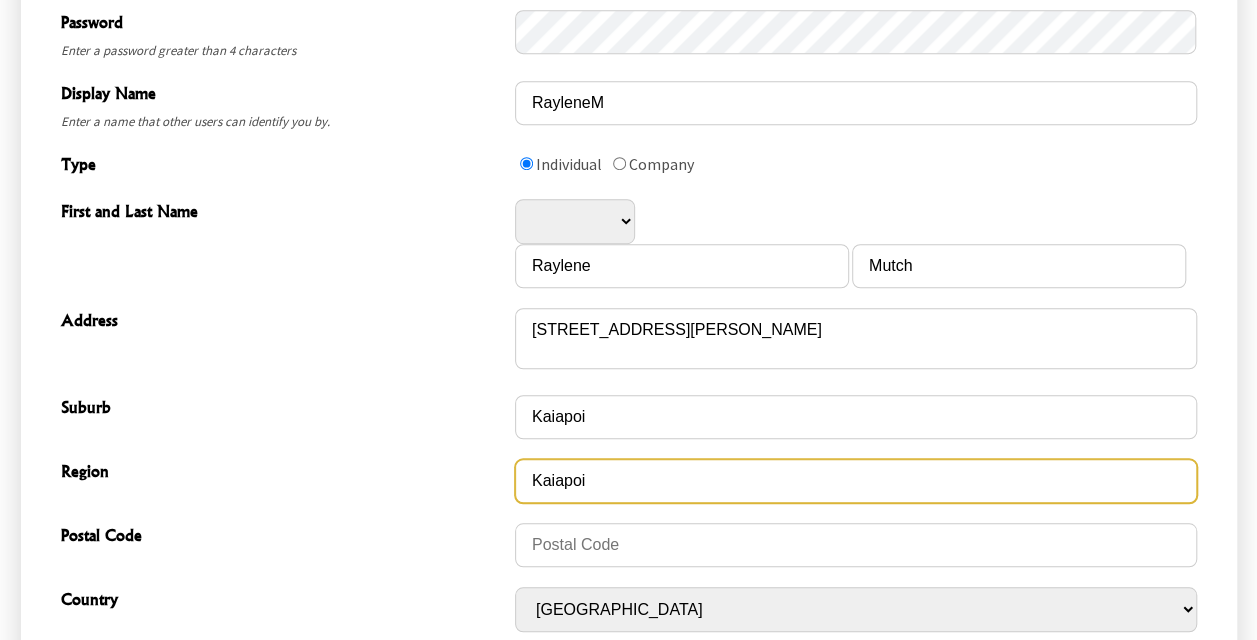 drag, startPoint x: 639, startPoint y: 481, endPoint x: 476, endPoint y: 466, distance: 163.68874 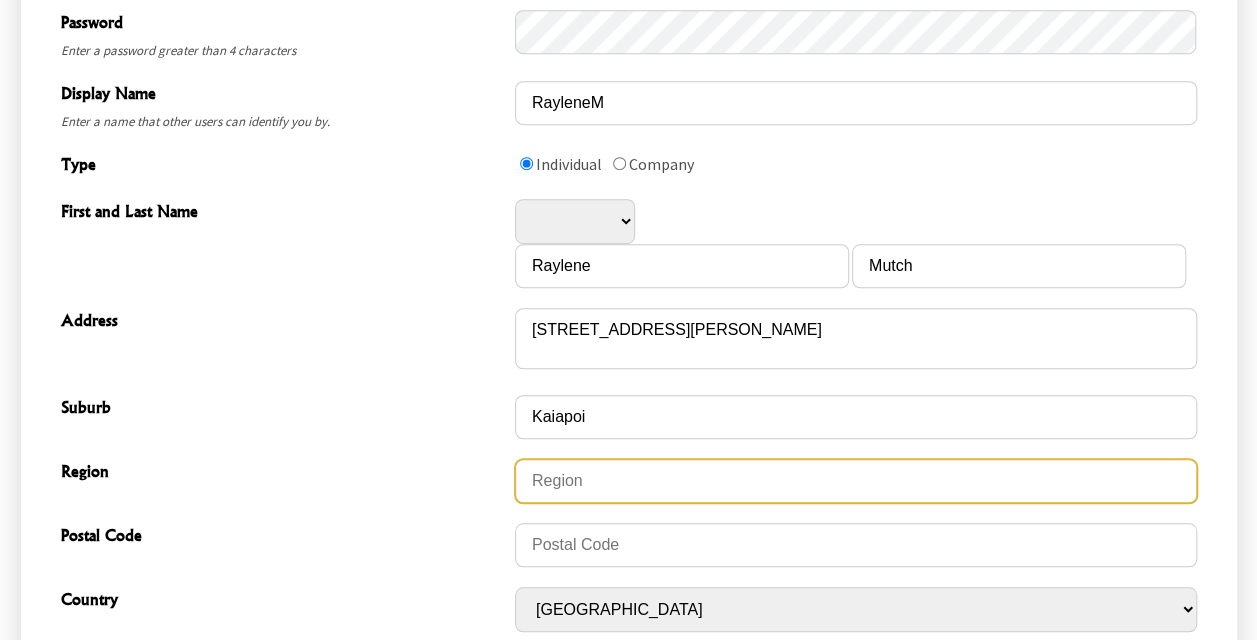 type 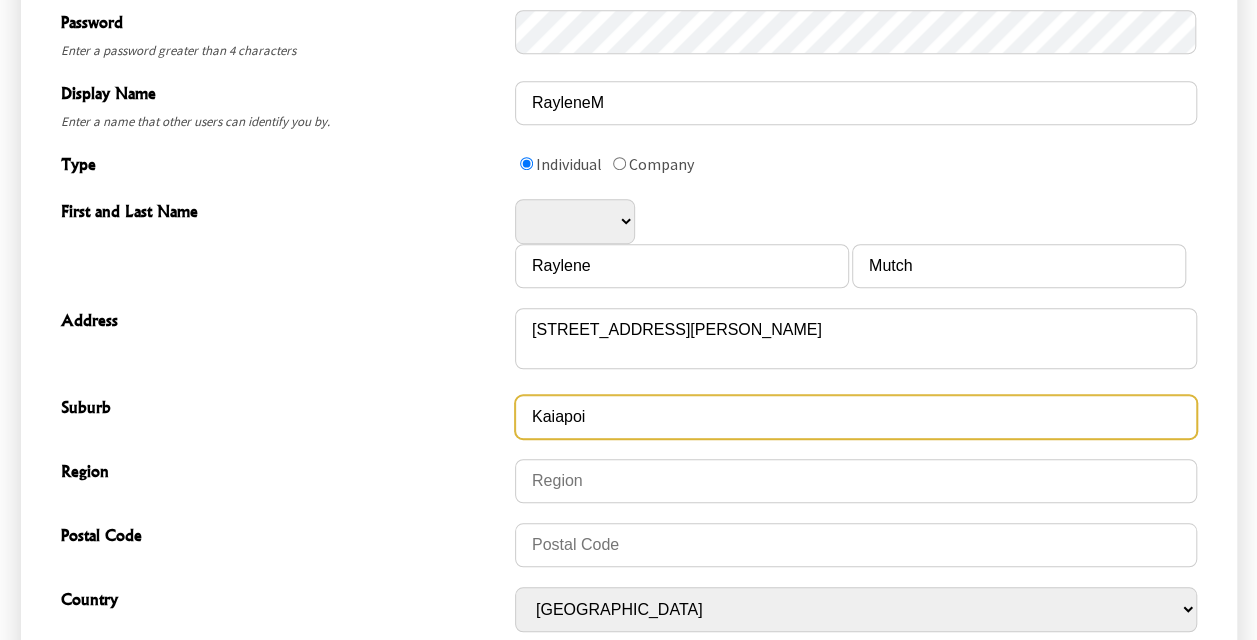 drag, startPoint x: 656, startPoint y: 422, endPoint x: 540, endPoint y: 392, distance: 119.81653 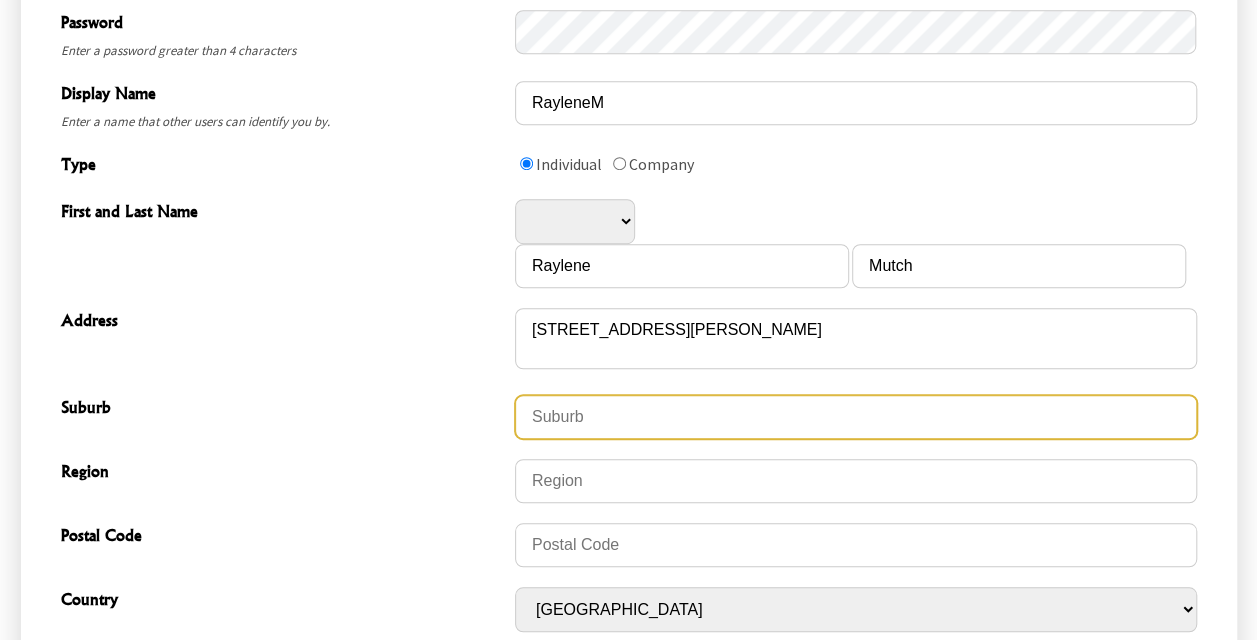 type 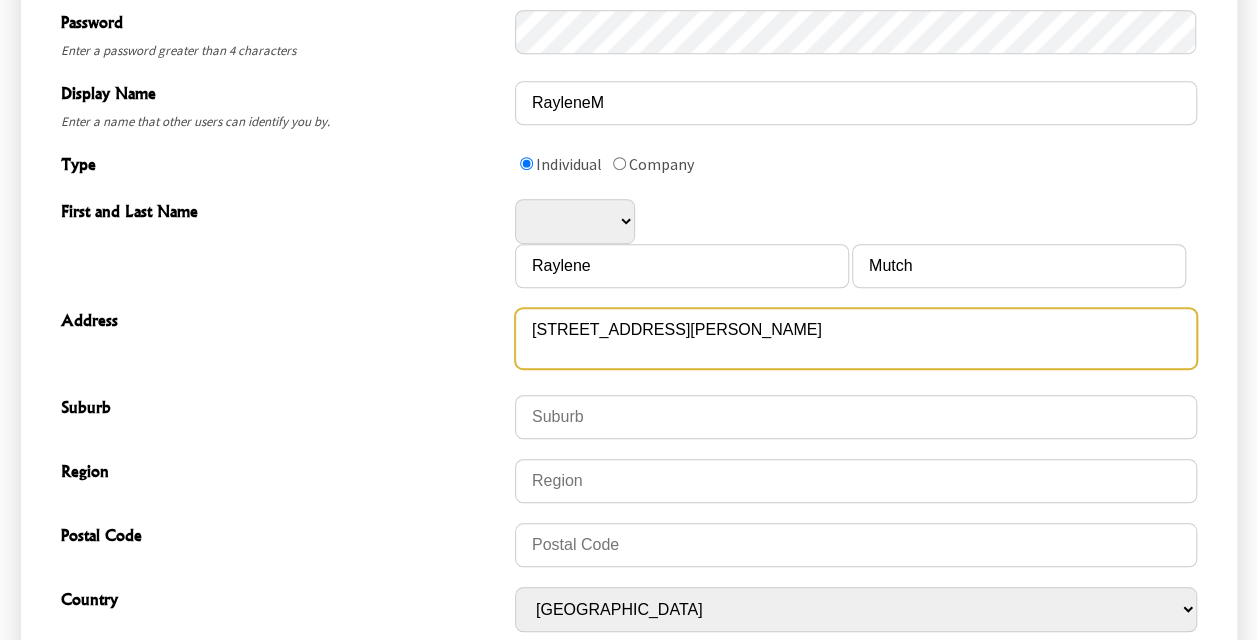 drag, startPoint x: 721, startPoint y: 351, endPoint x: 518, endPoint y: 308, distance: 207.50421 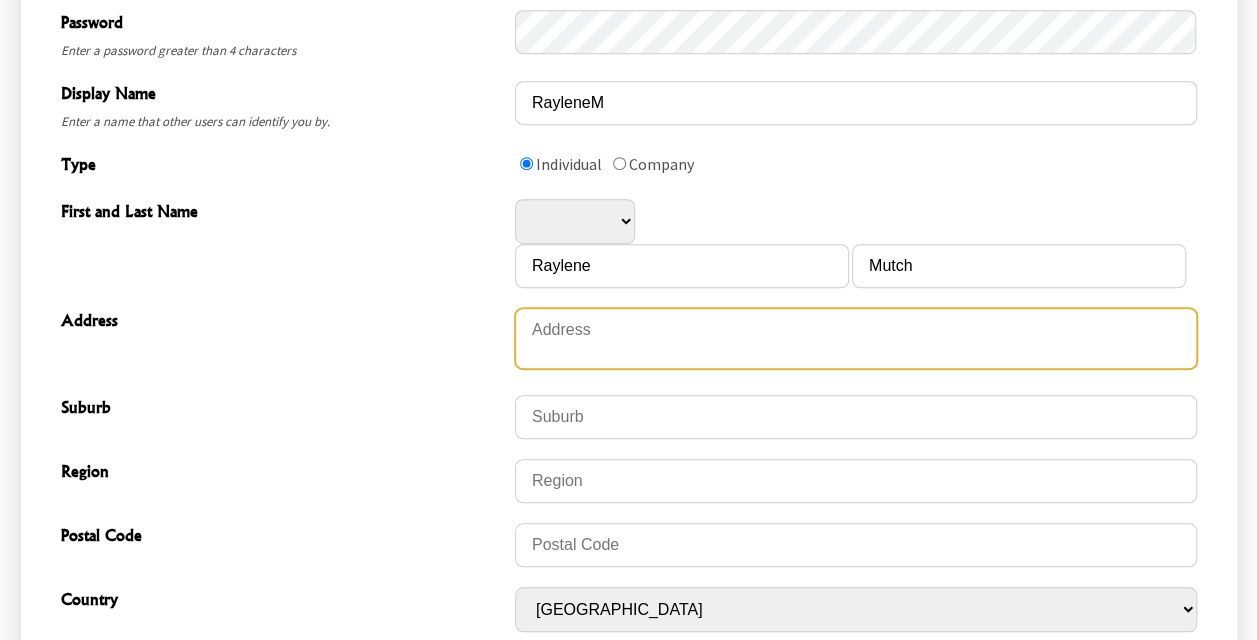 type 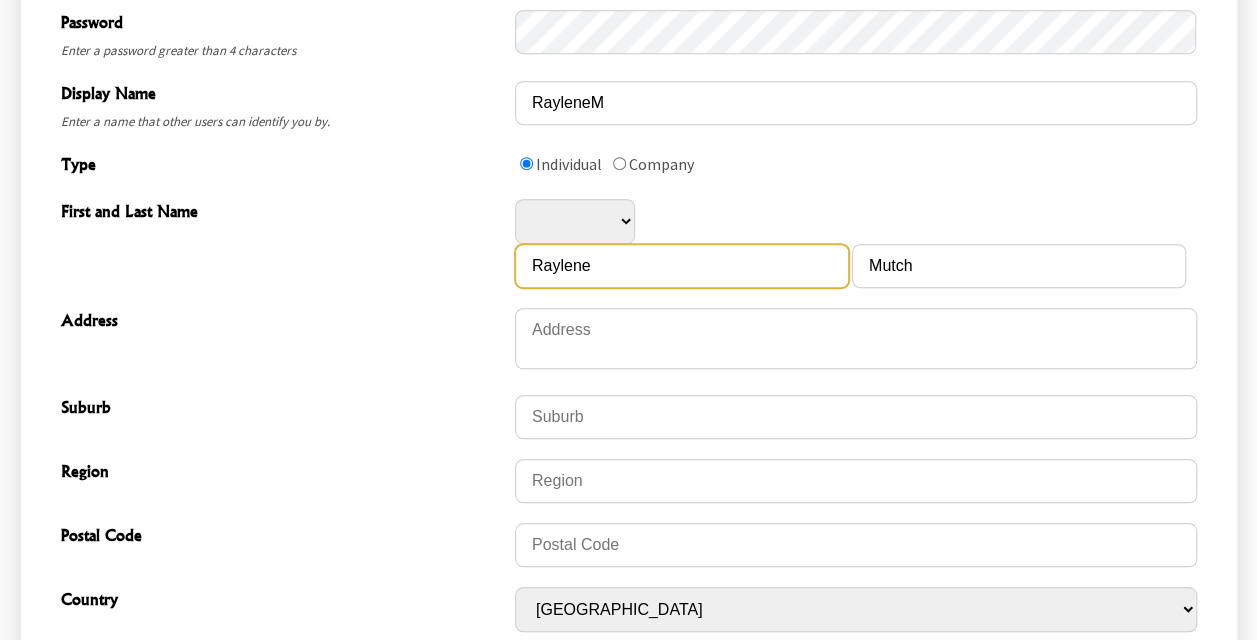drag, startPoint x: 660, startPoint y: 266, endPoint x: 506, endPoint y: 243, distance: 155.70805 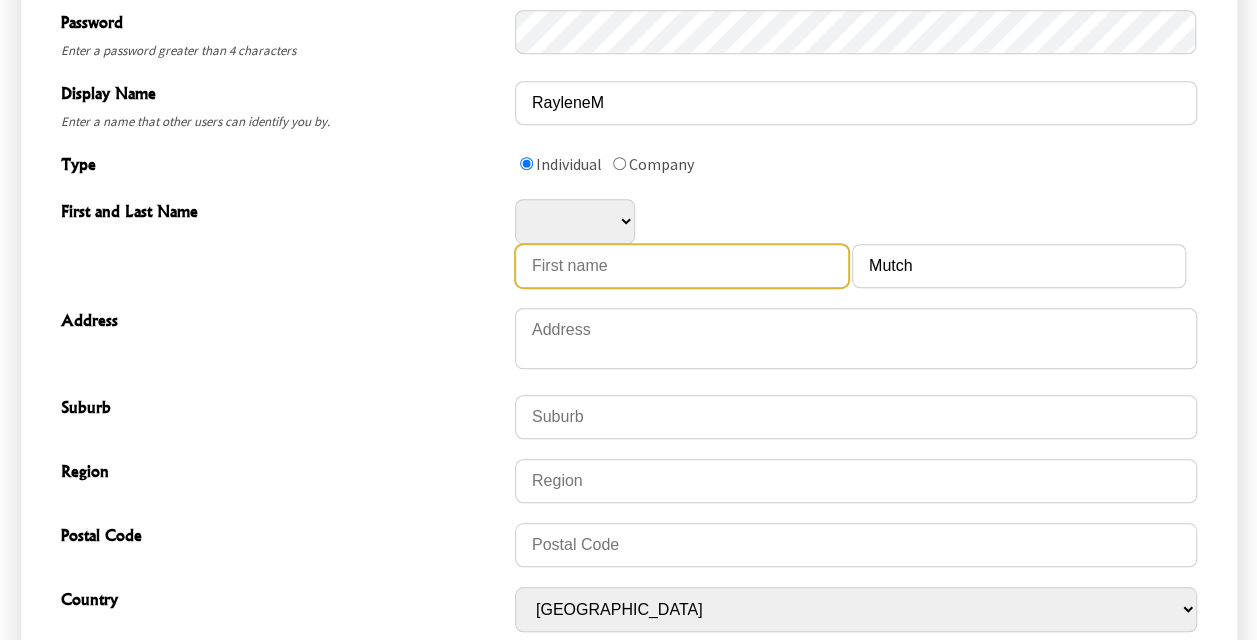 type 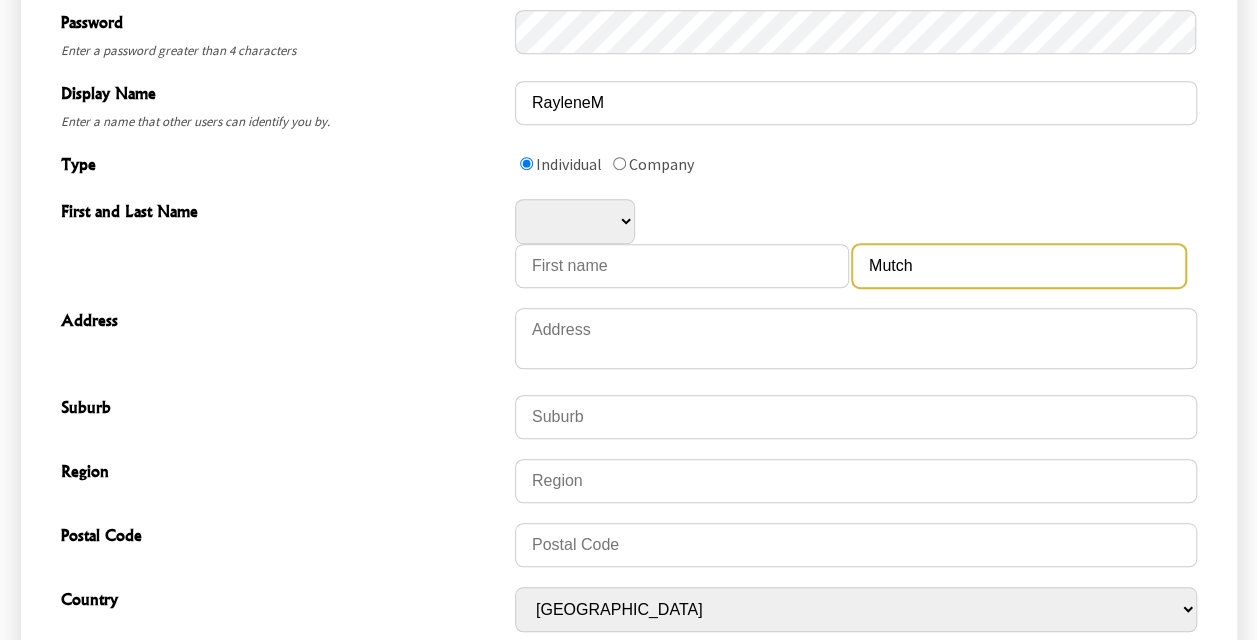 drag, startPoint x: 994, startPoint y: 266, endPoint x: 826, endPoint y: 262, distance: 168.0476 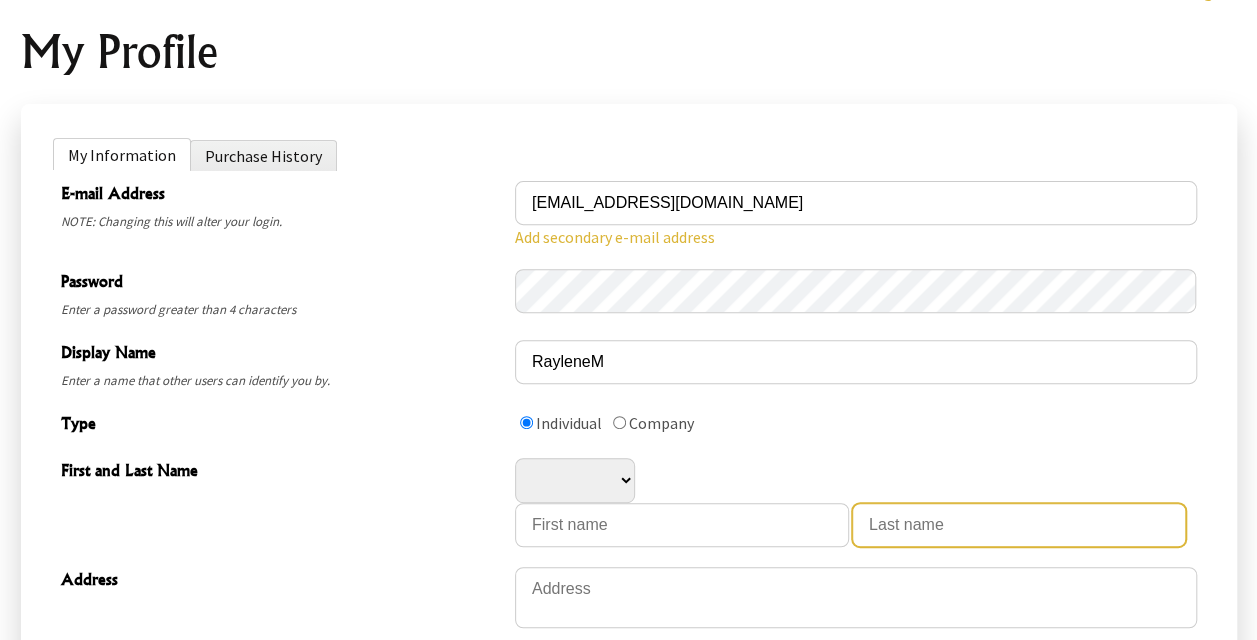 scroll, scrollTop: 239, scrollLeft: 0, axis: vertical 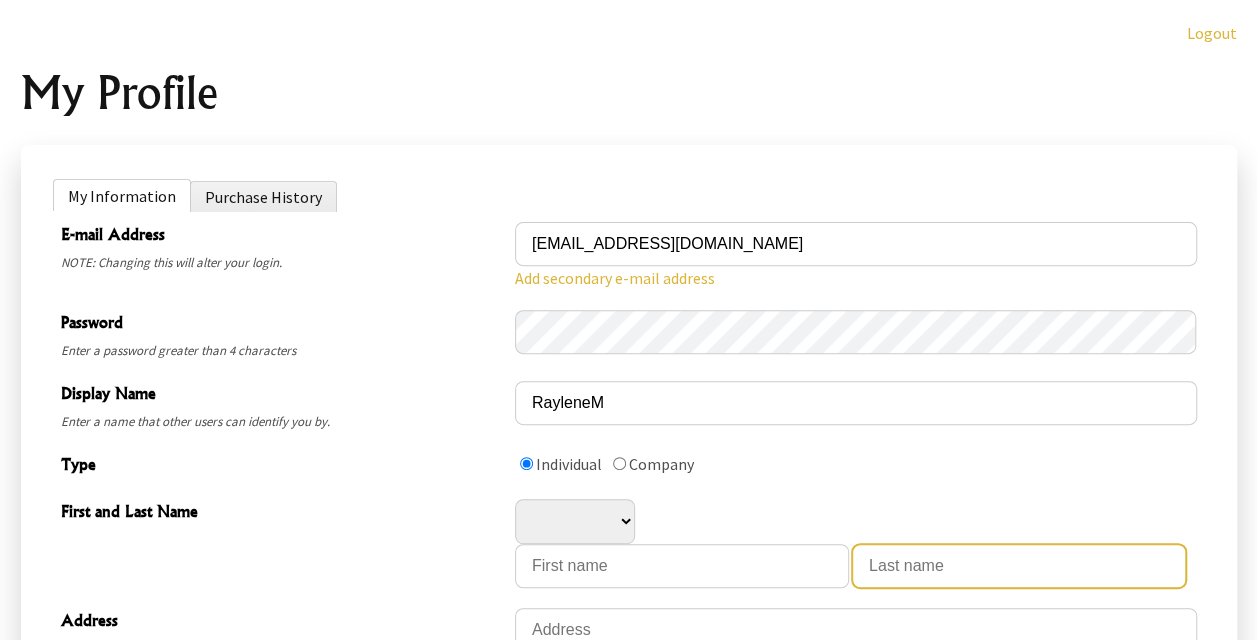 type 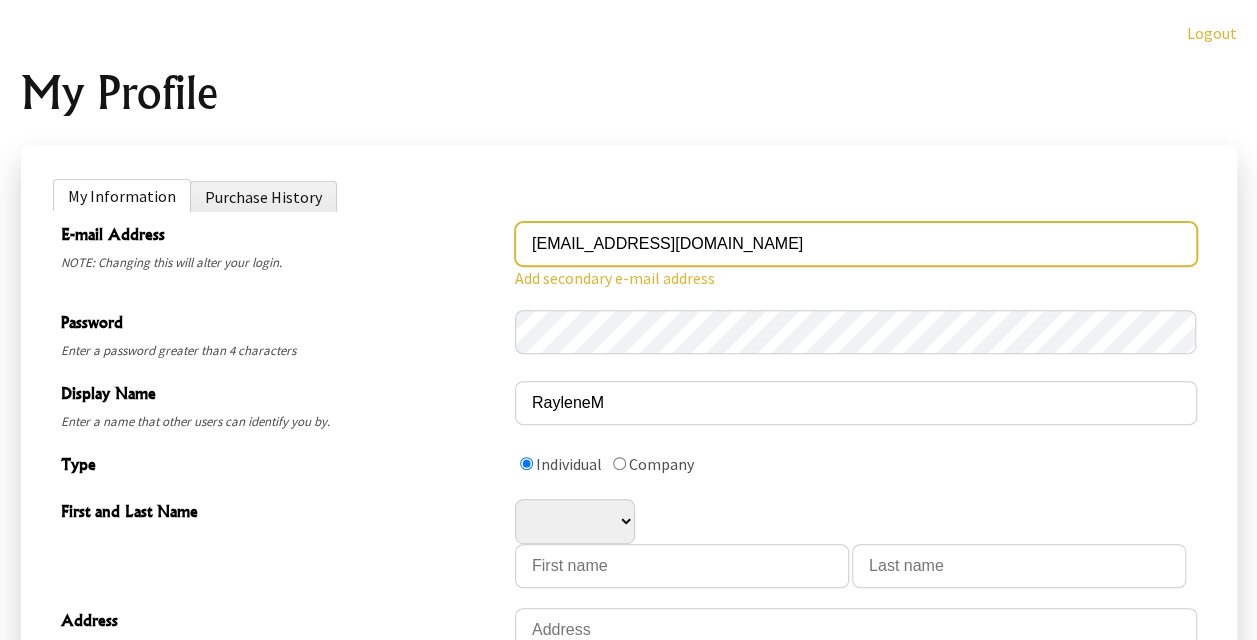 drag, startPoint x: 714, startPoint y: 236, endPoint x: 450, endPoint y: 222, distance: 264.37094 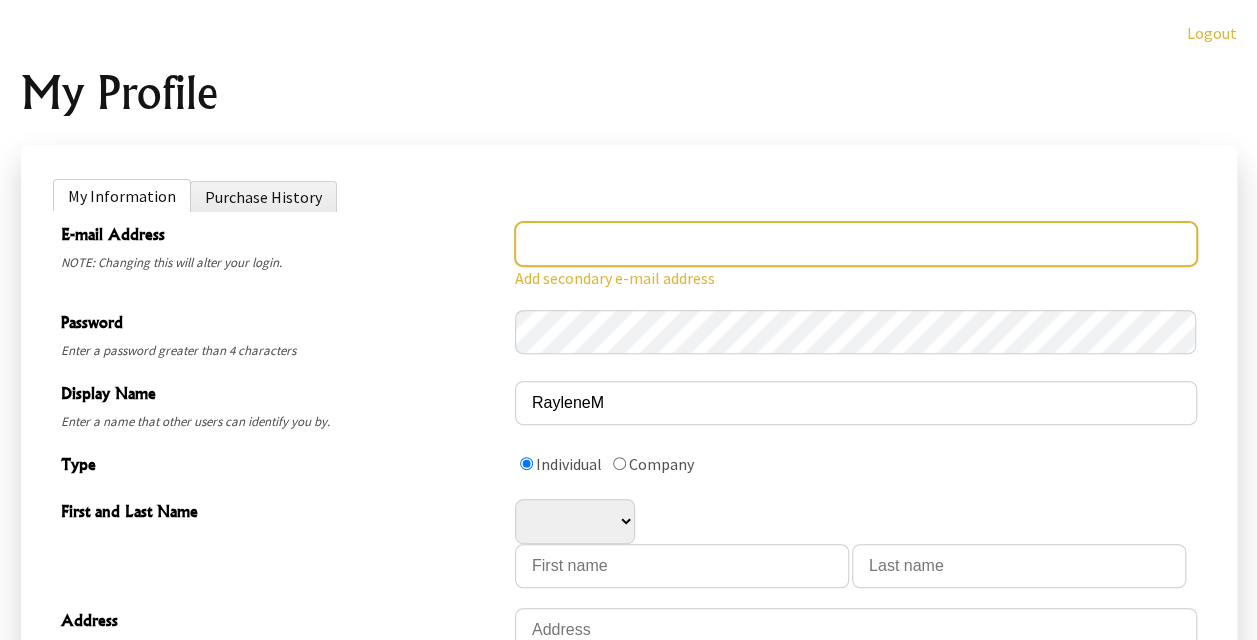 type 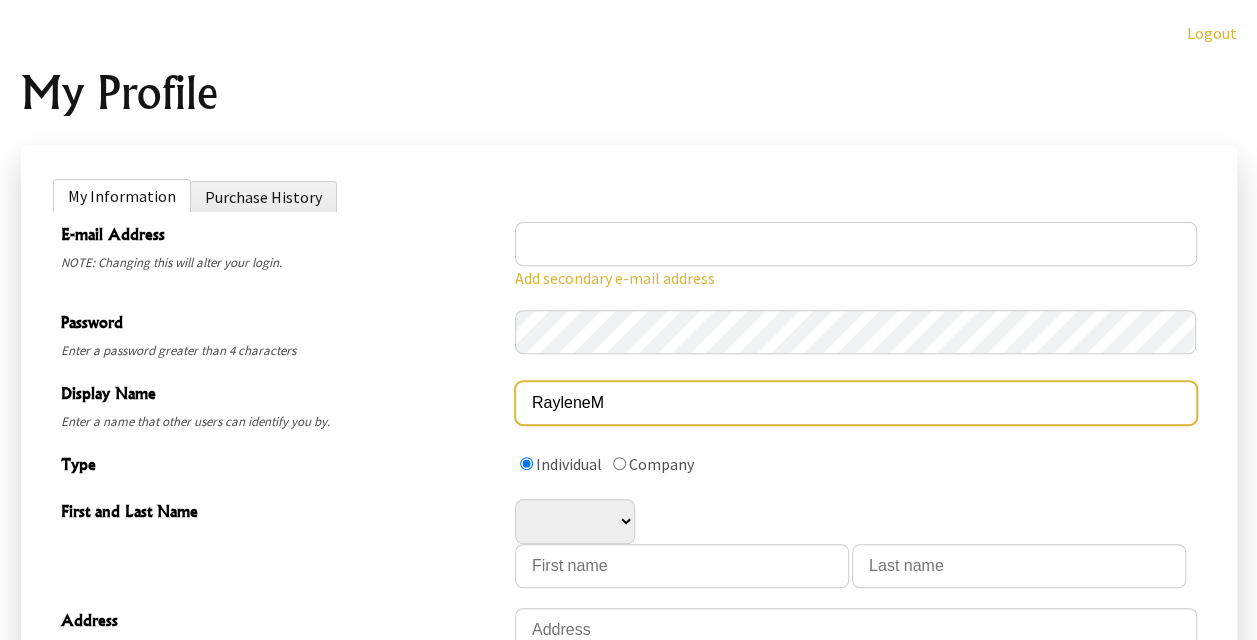 drag, startPoint x: 642, startPoint y: 398, endPoint x: 462, endPoint y: 386, distance: 180.39955 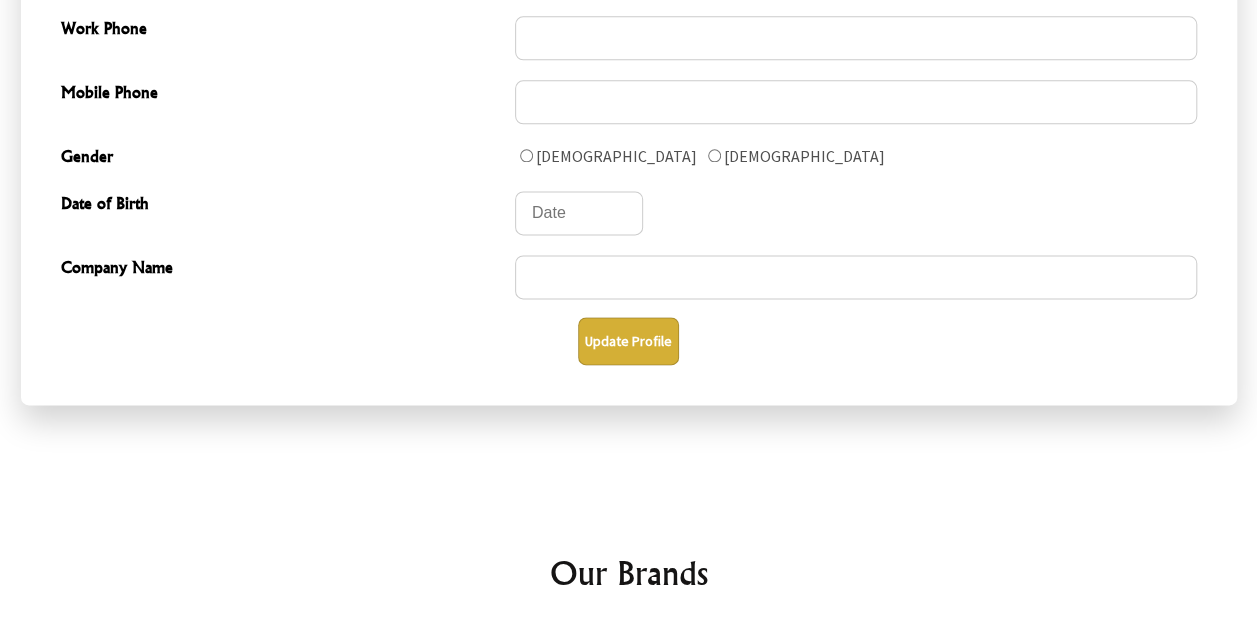 type 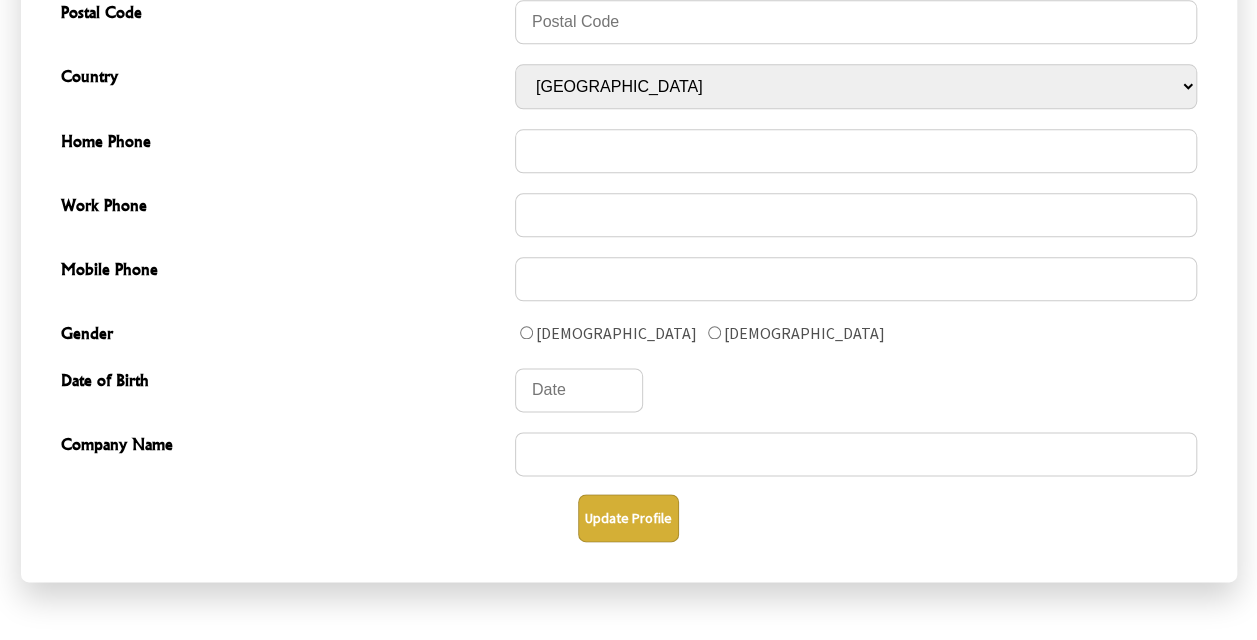 click on "Update Profile" at bounding box center (628, 518) 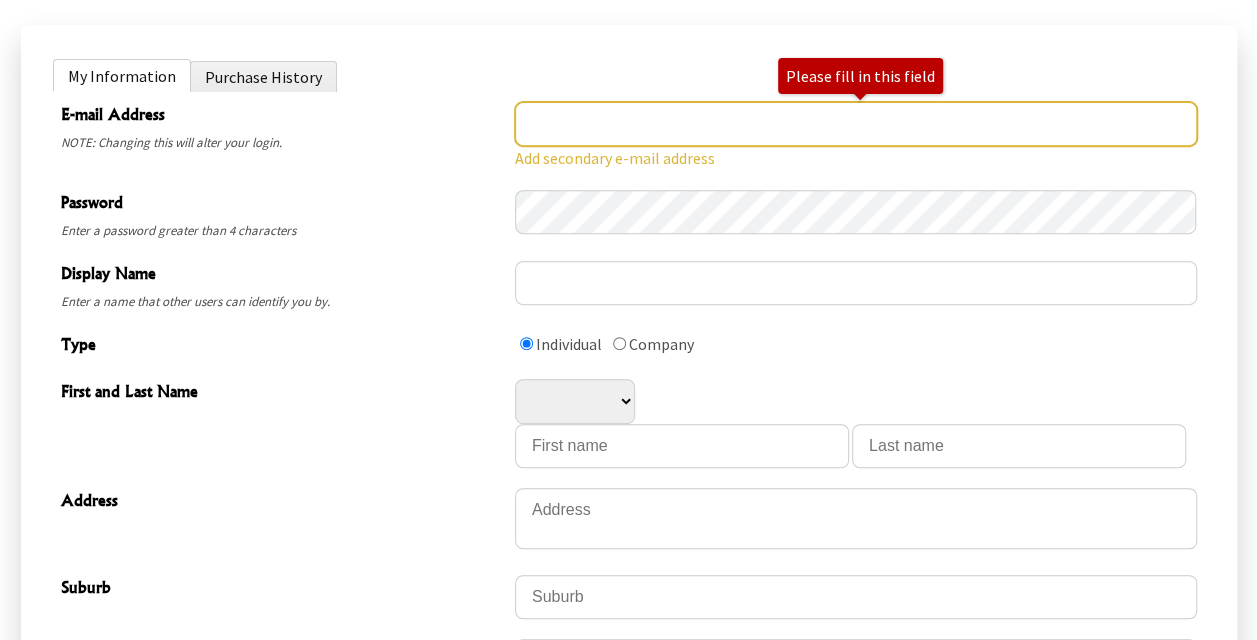 scroll, scrollTop: 0, scrollLeft: 0, axis: both 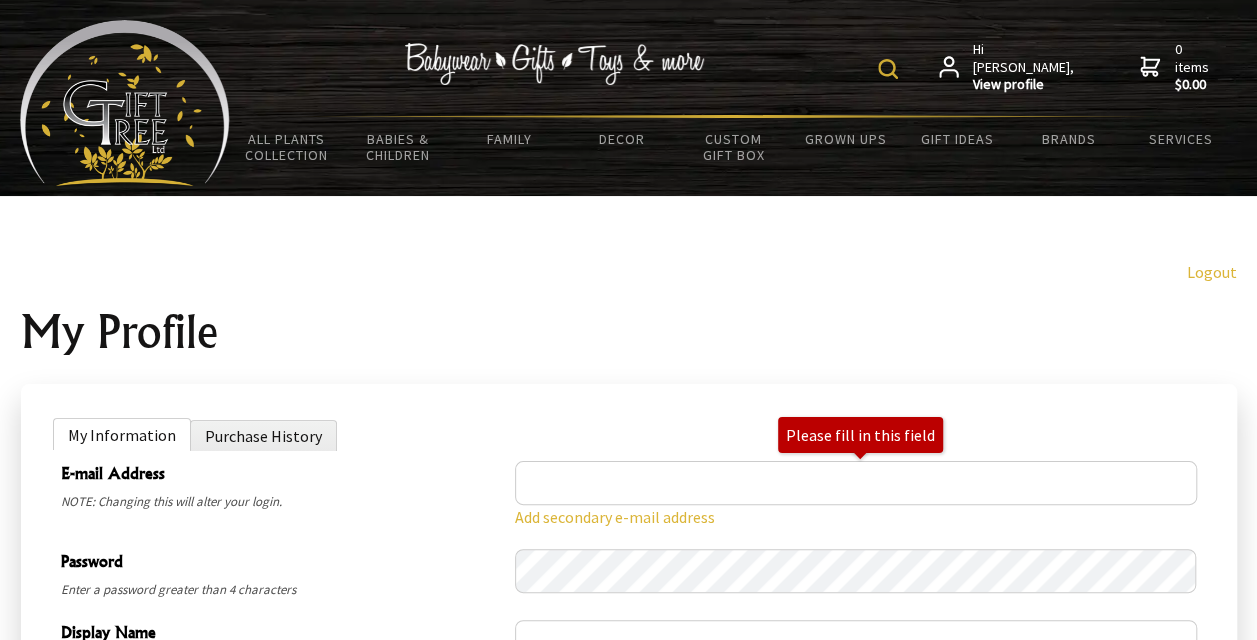 click at bounding box center (888, 69) 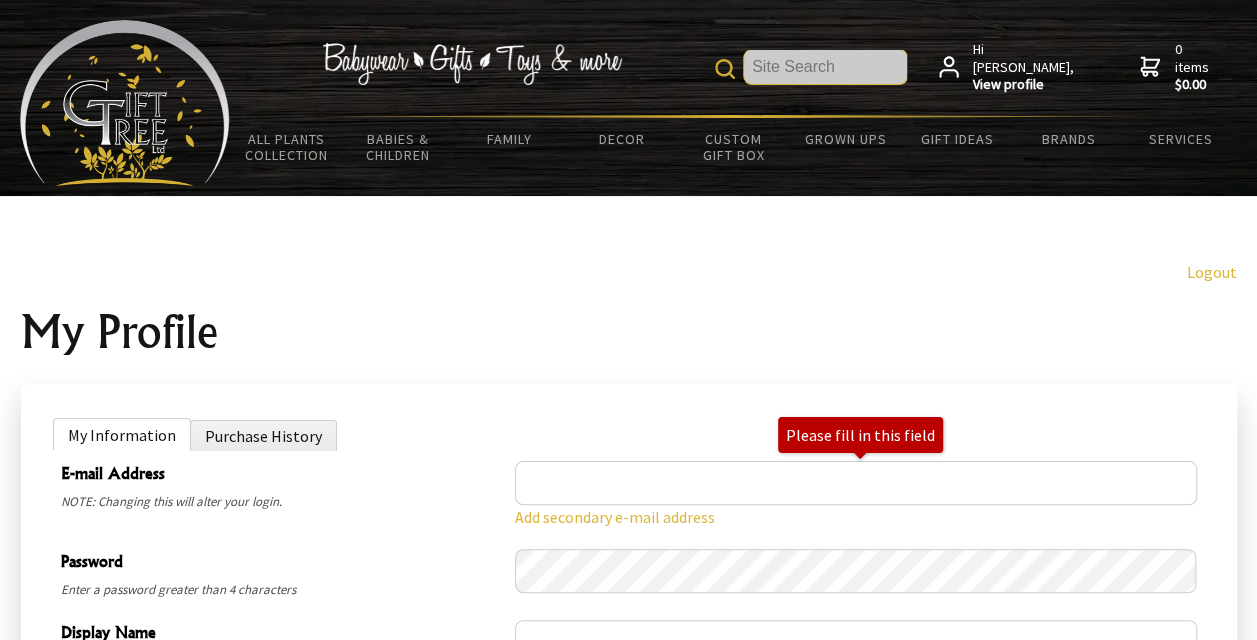 scroll, scrollTop: 0, scrollLeft: 0, axis: both 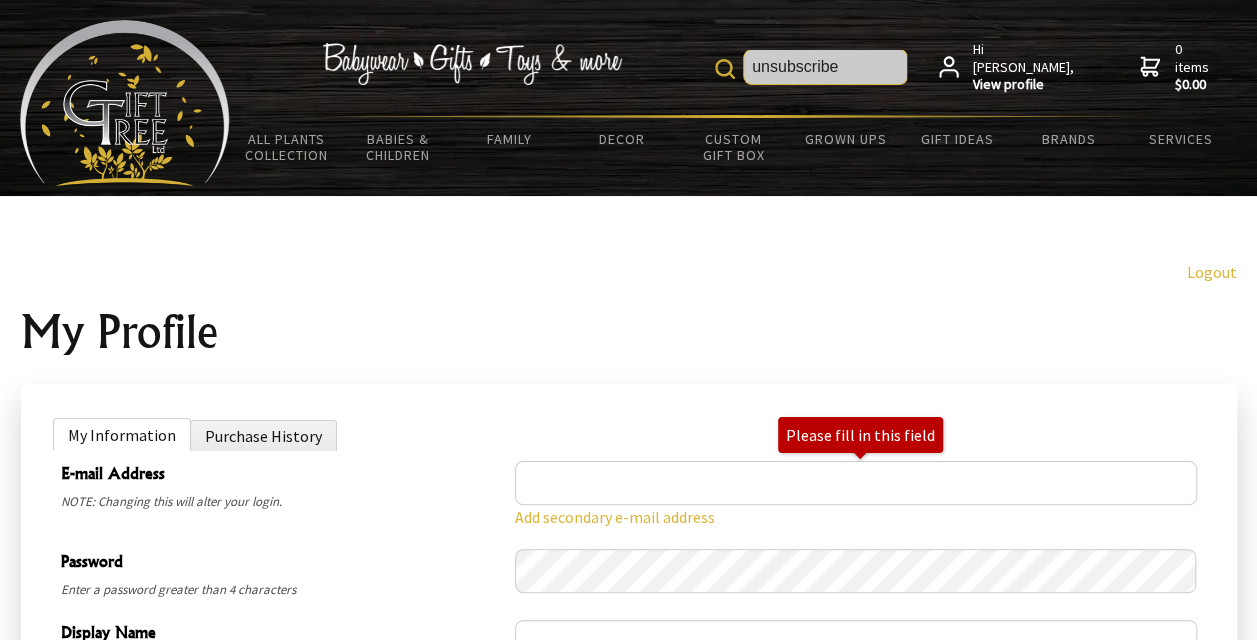 type on "unsubscribe" 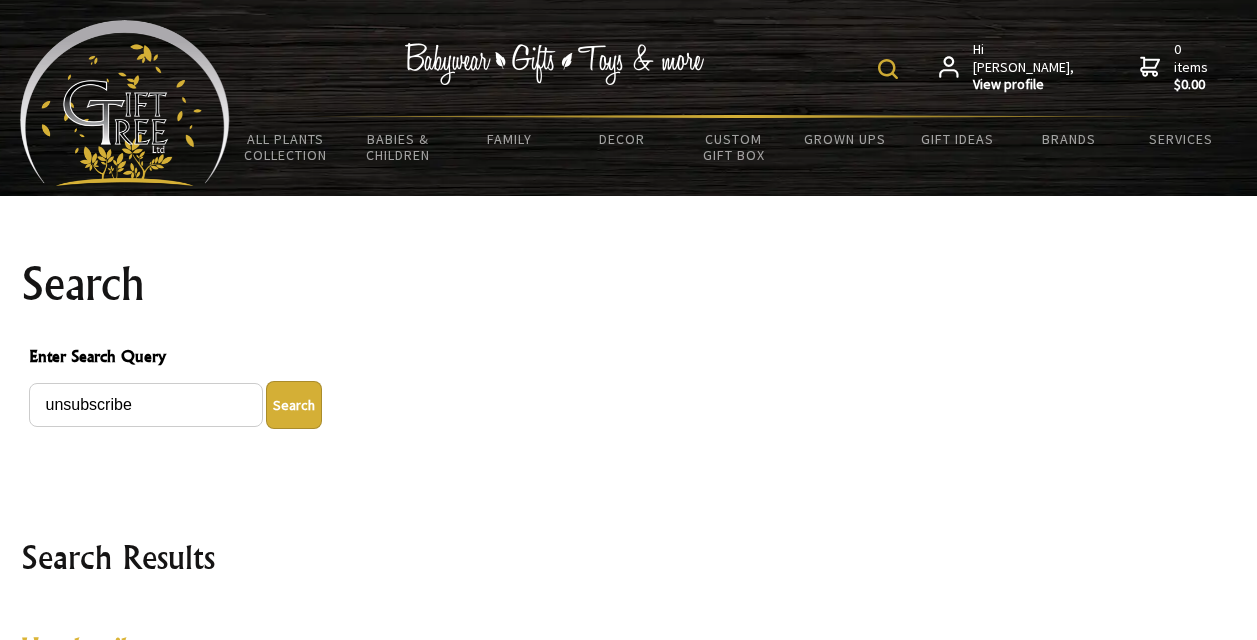 scroll, scrollTop: 300, scrollLeft: 0, axis: vertical 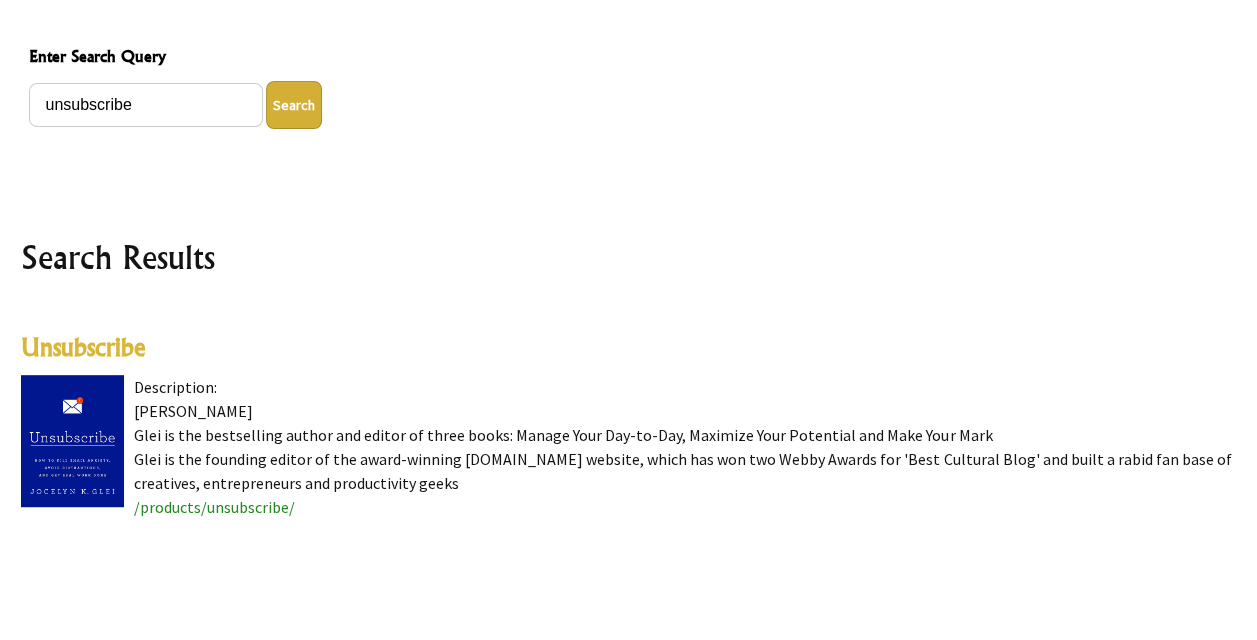 click on "Unsubscribe" at bounding box center [83, 347] 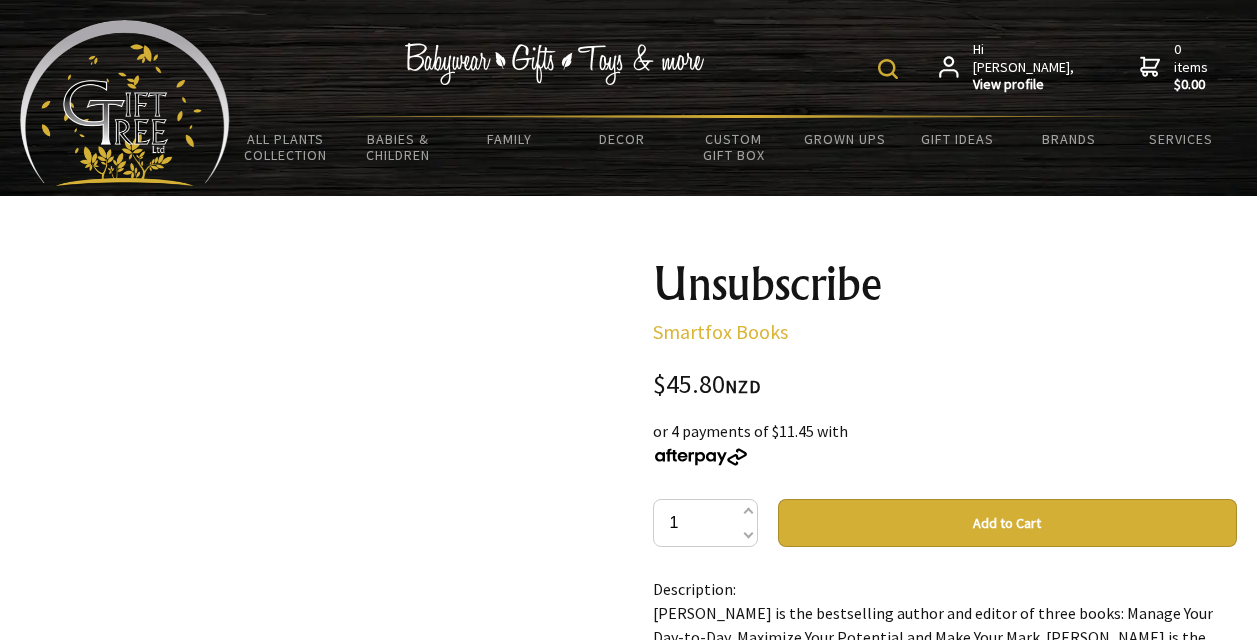 scroll, scrollTop: 200, scrollLeft: 0, axis: vertical 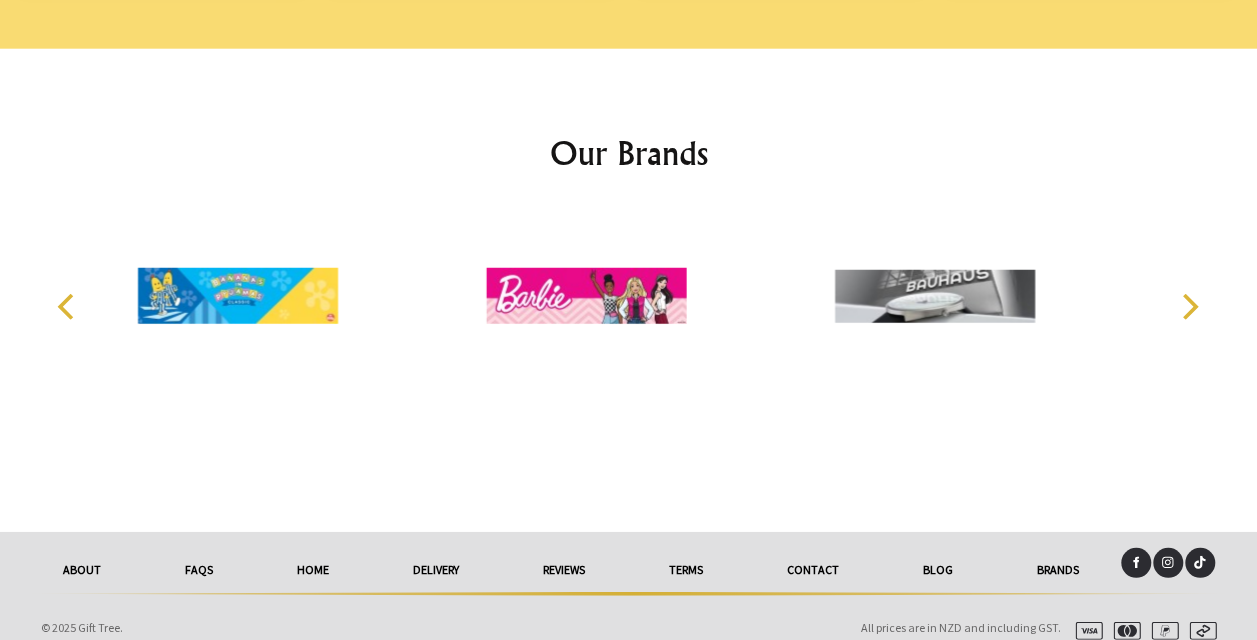 click on "Terms" at bounding box center (686, 570) 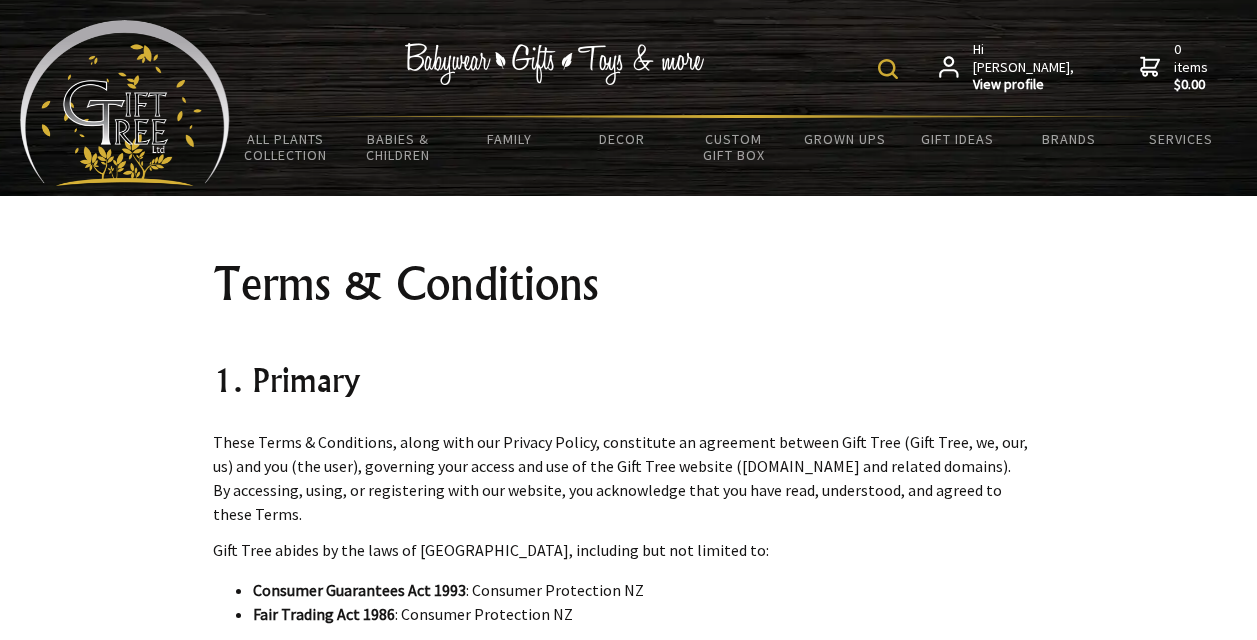 scroll, scrollTop: 712, scrollLeft: 0, axis: vertical 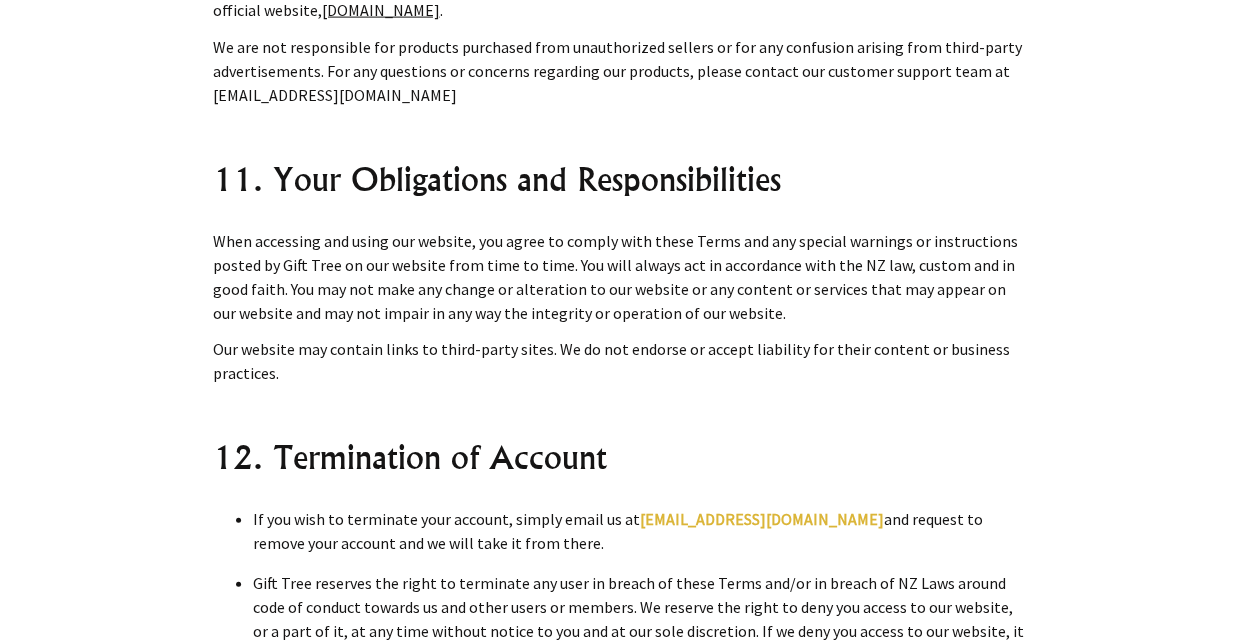 click on "[EMAIL_ADDRESS][DOMAIN_NAME]" at bounding box center (762, 519) 